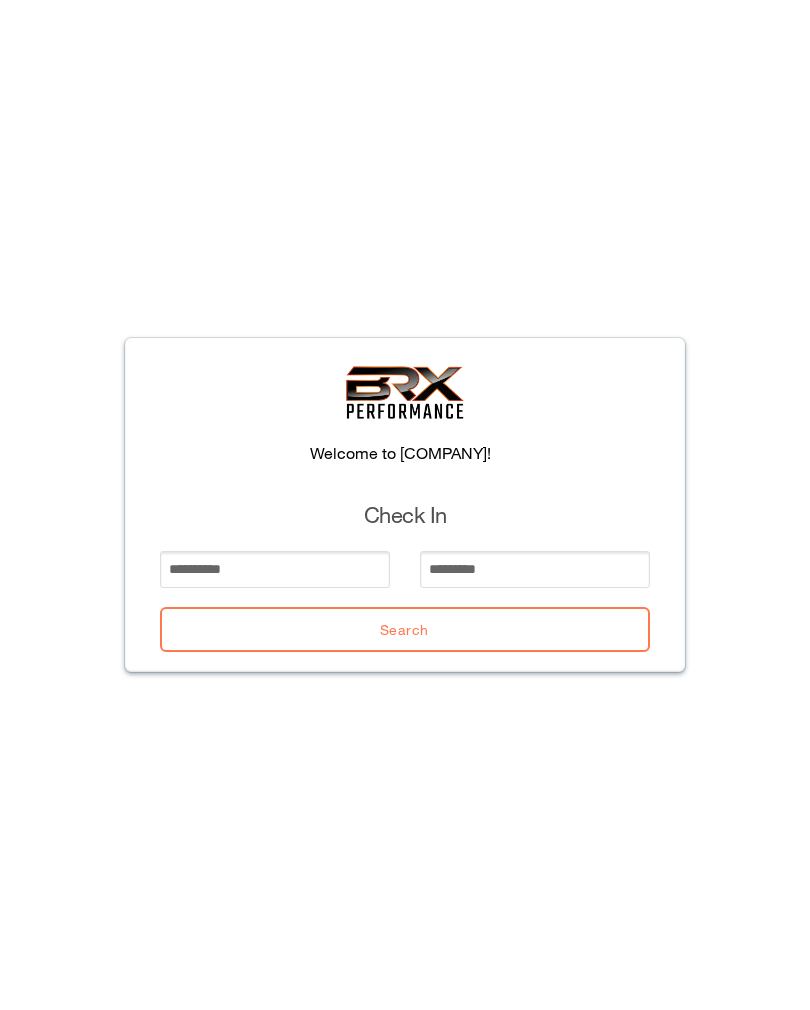 scroll, scrollTop: 0, scrollLeft: 0, axis: both 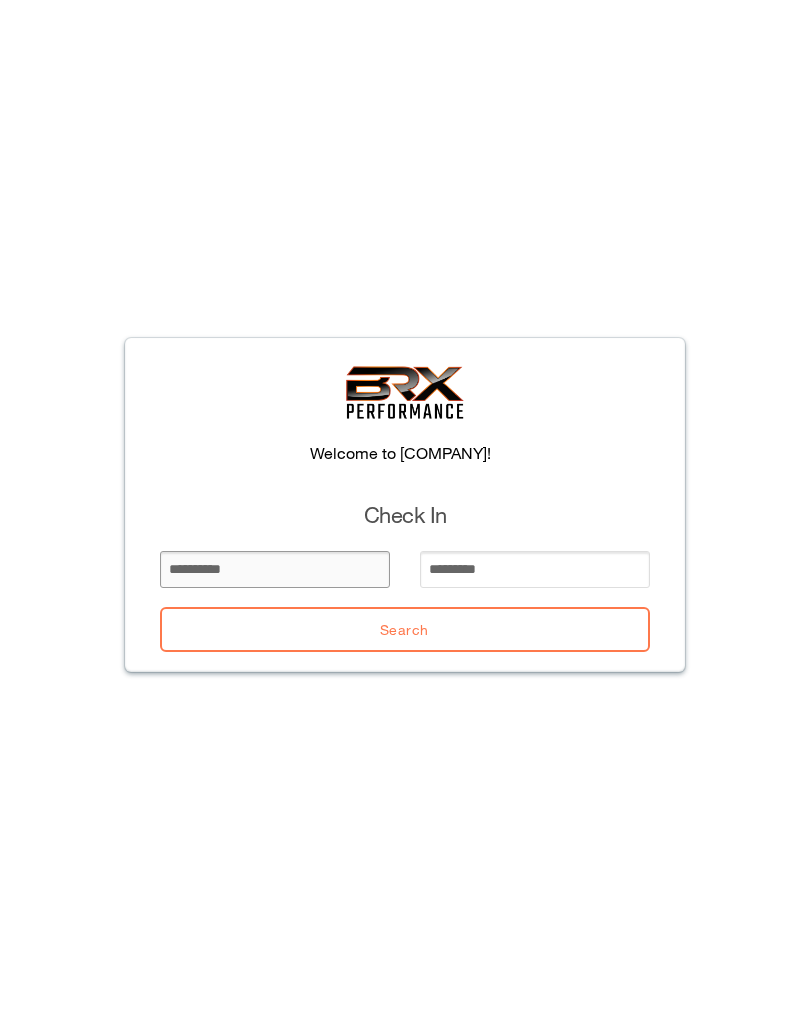 click at bounding box center (275, 569) 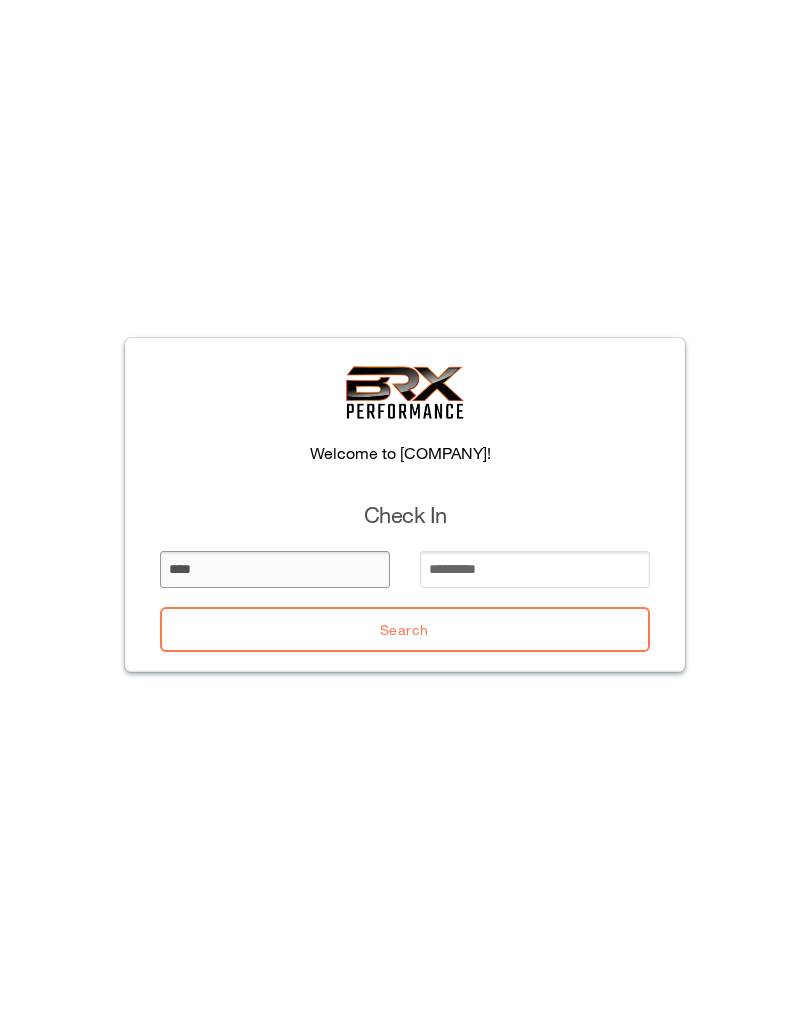 type on "****" 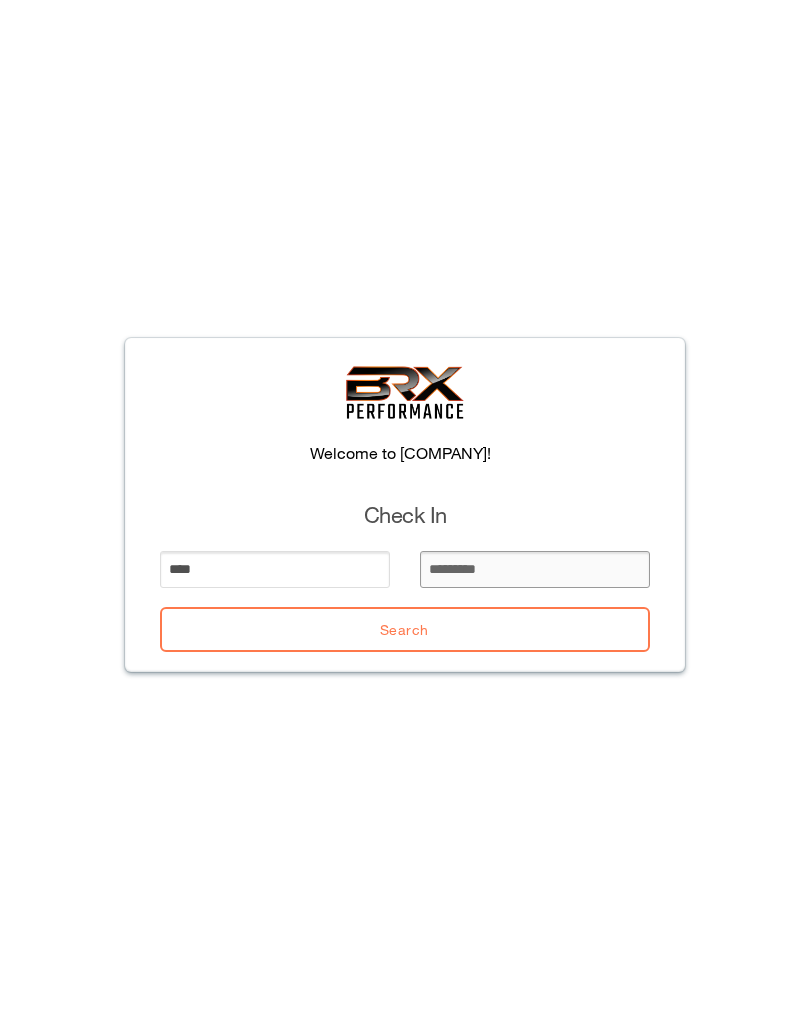 click at bounding box center [535, 569] 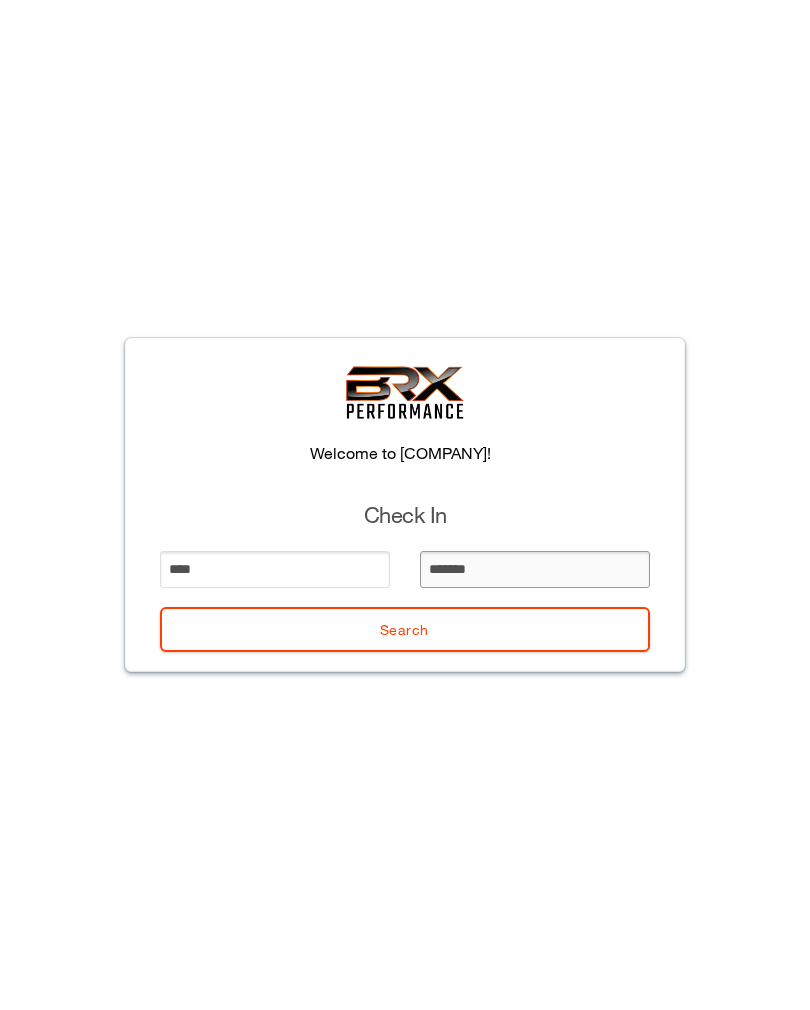 type on "*******" 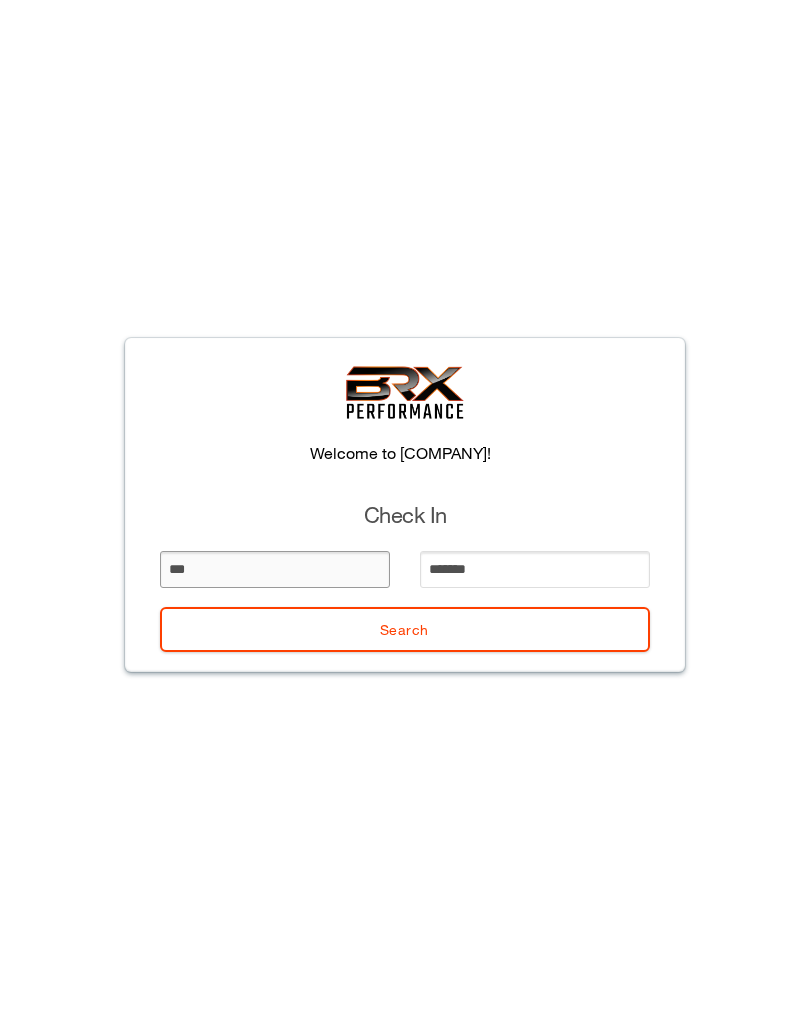 type on "****" 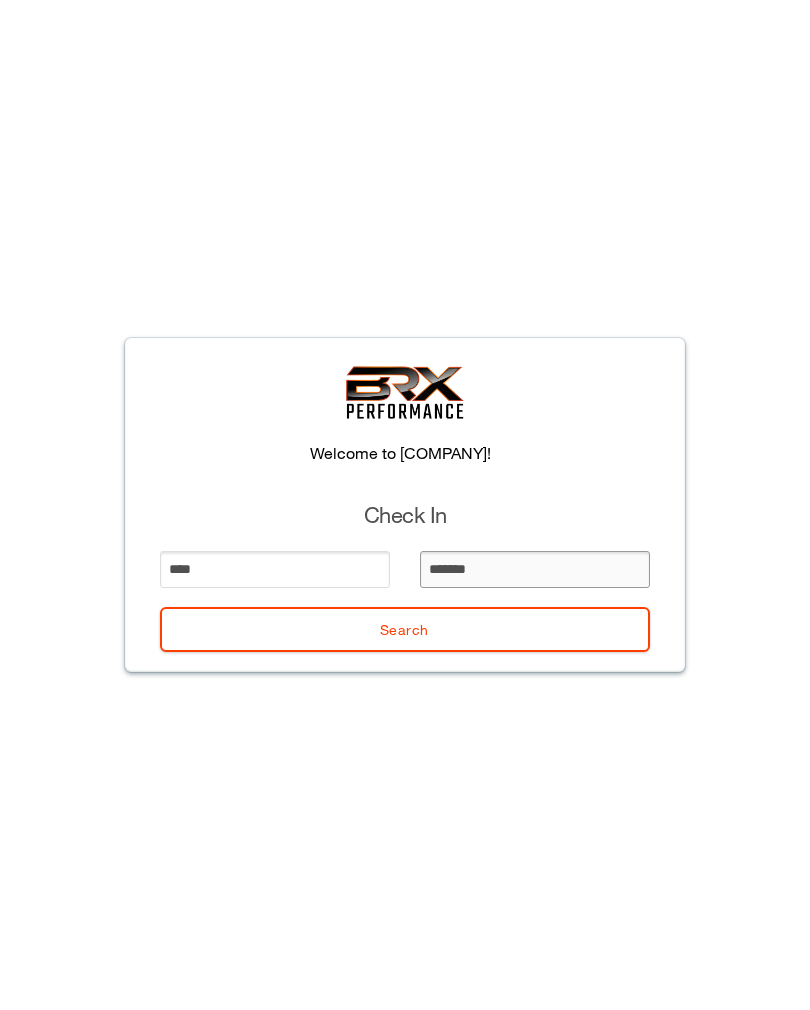 click on "*******" at bounding box center (535, 569) 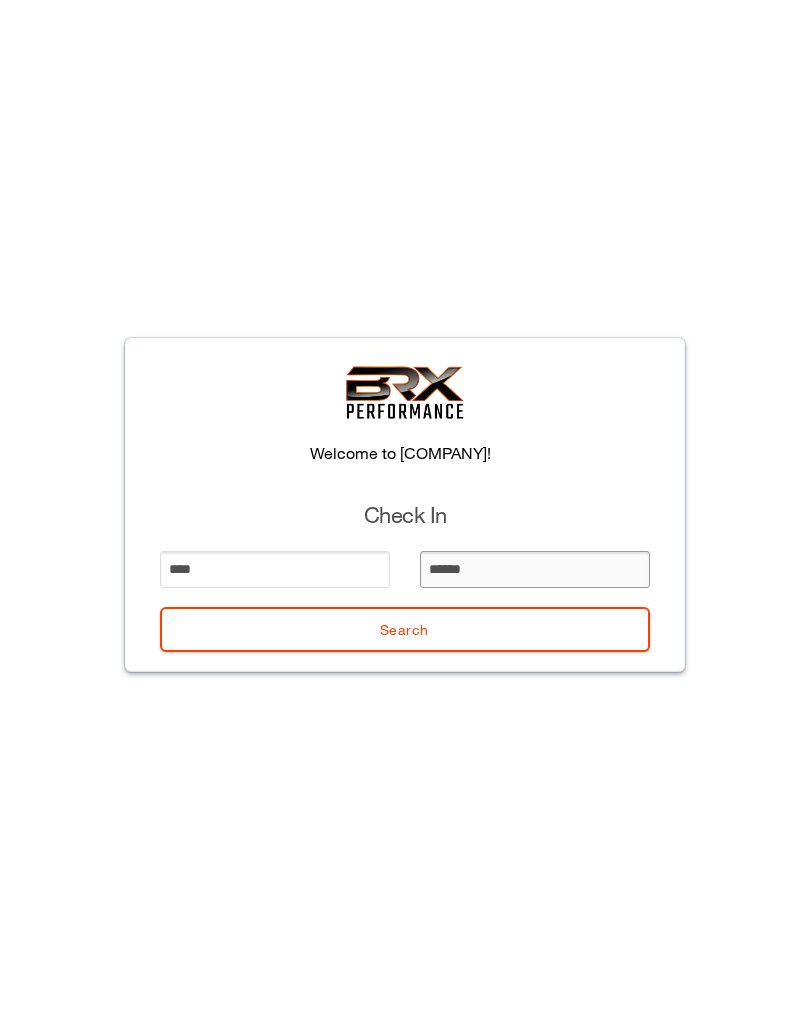 type on "*******" 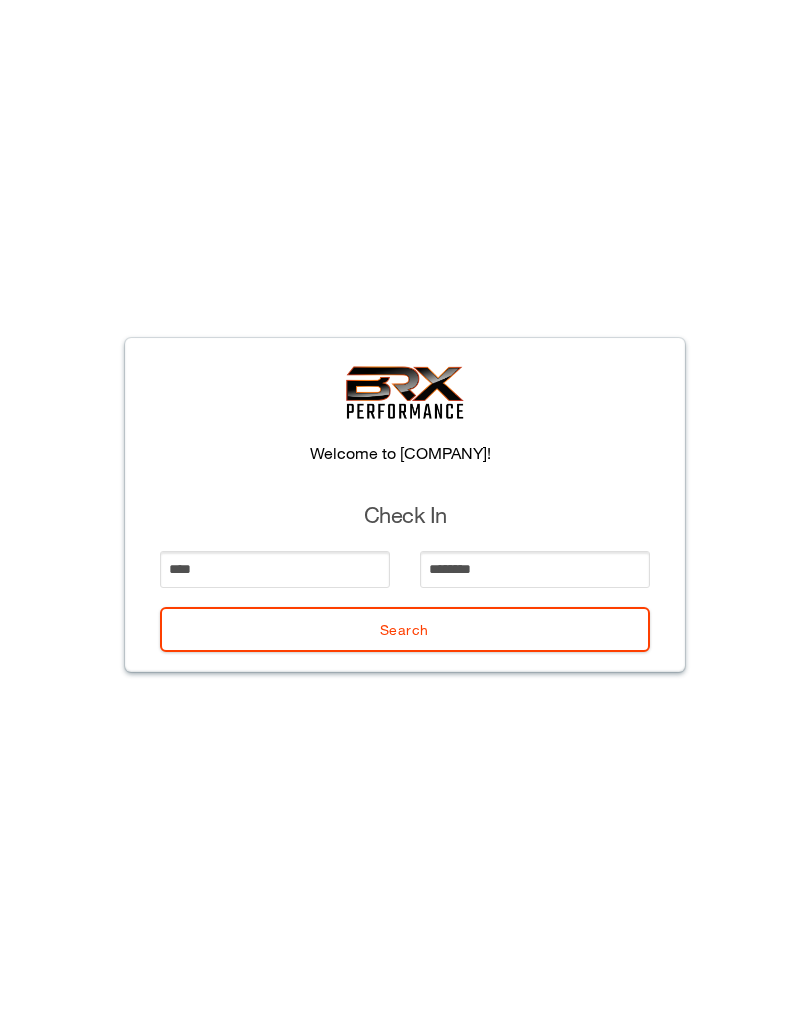 click on "Search" at bounding box center [405, 629] 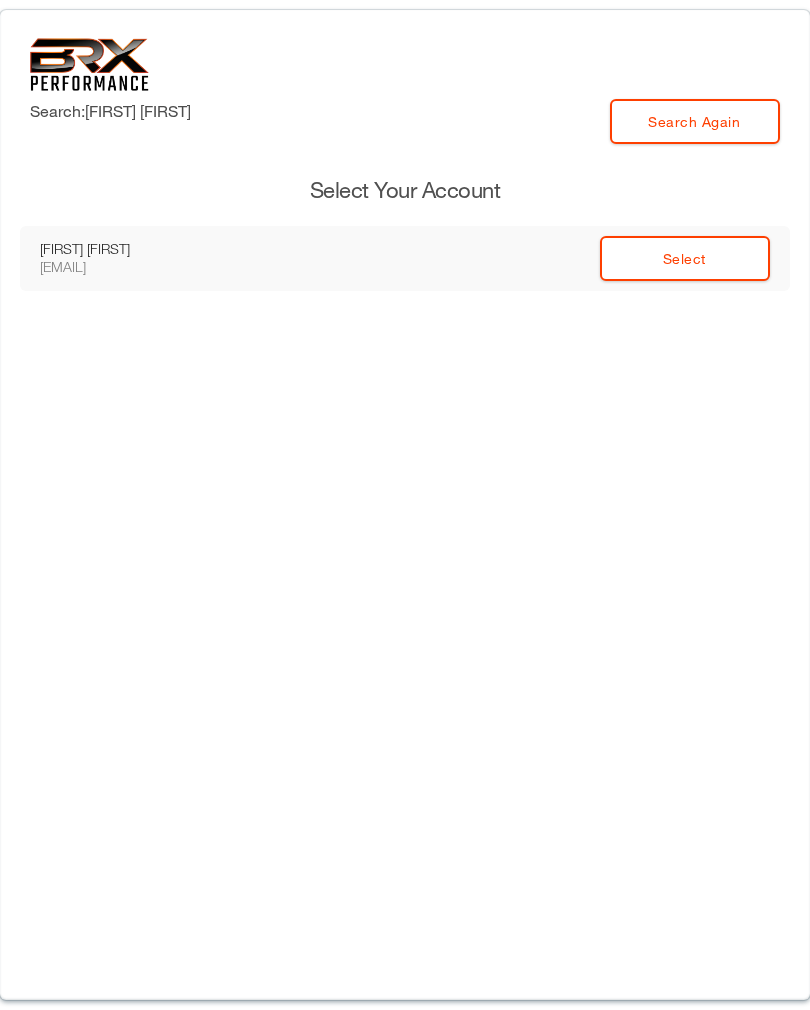 click on "Select" at bounding box center (685, 258) 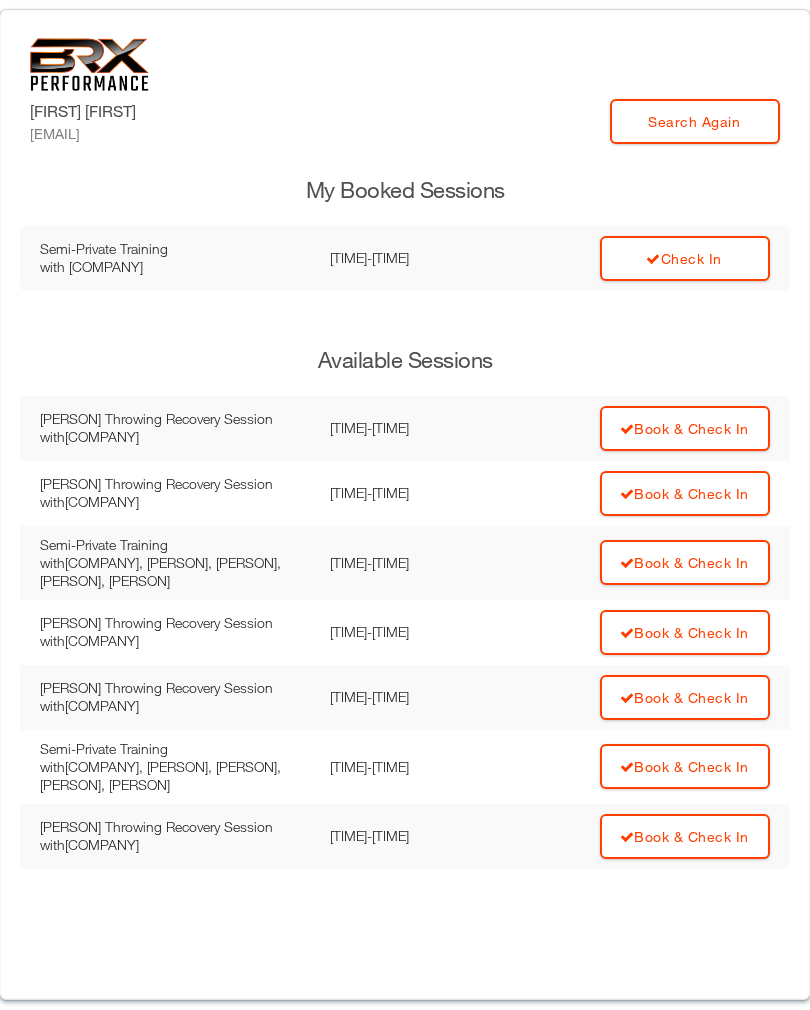 click on "Check In" at bounding box center (633, 258) 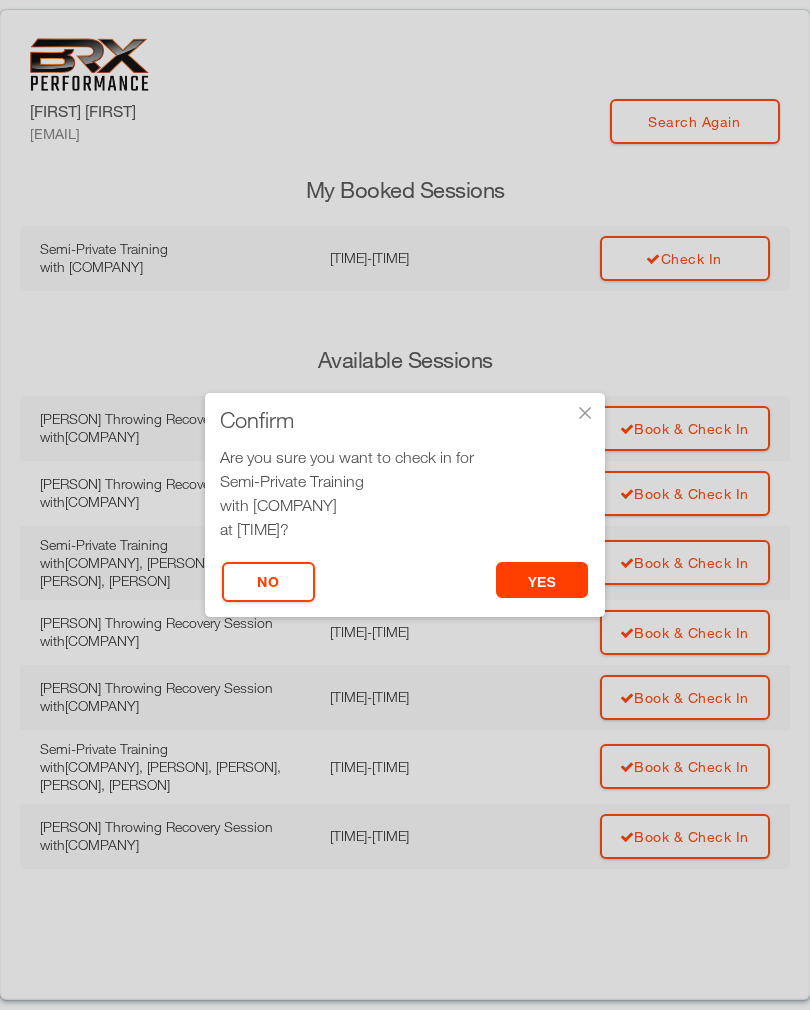 click on "yes" at bounding box center (542, 580) 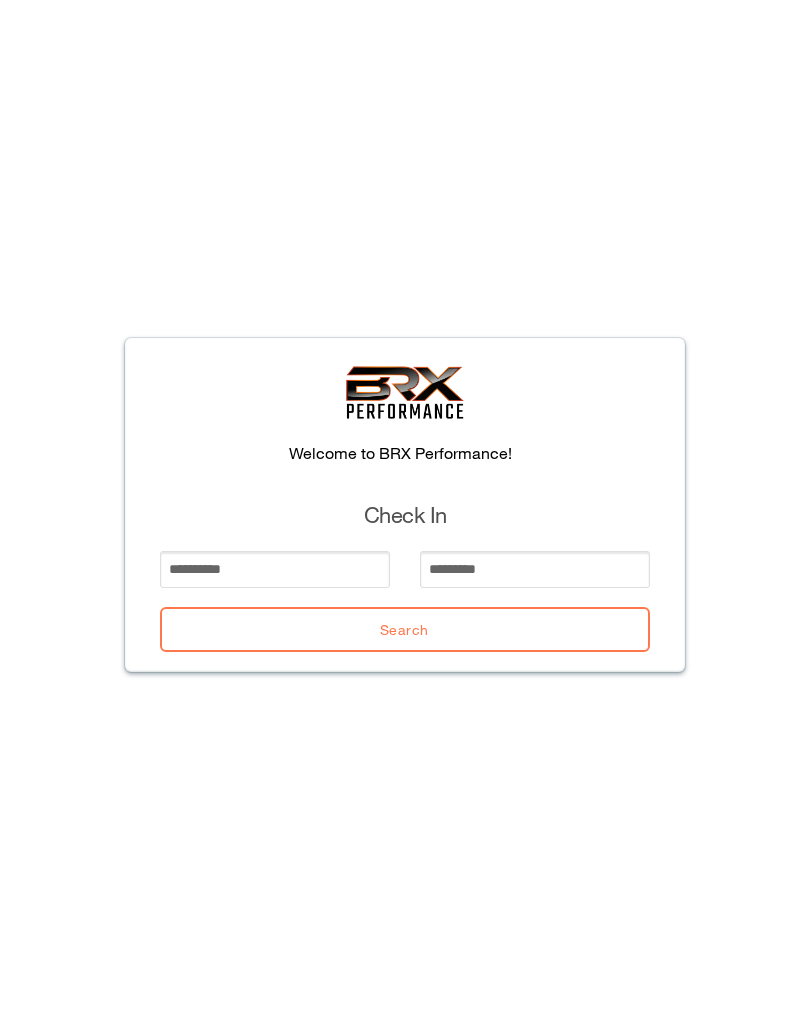 scroll, scrollTop: 0, scrollLeft: 0, axis: both 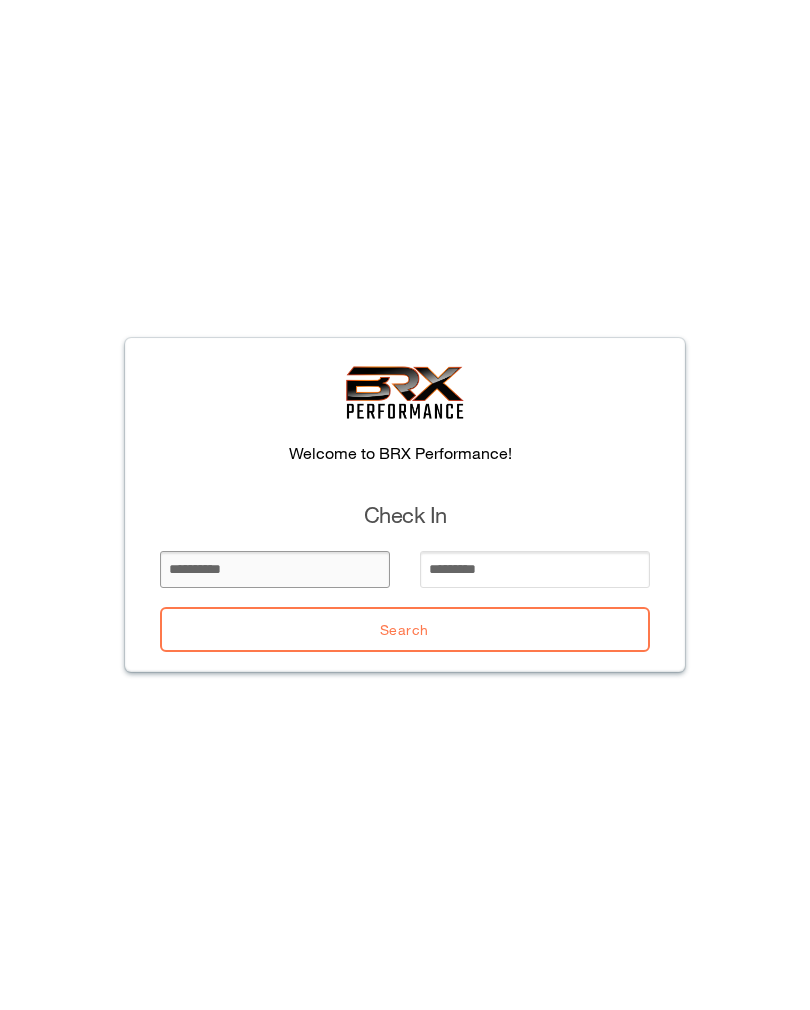 click at bounding box center (275, 569) 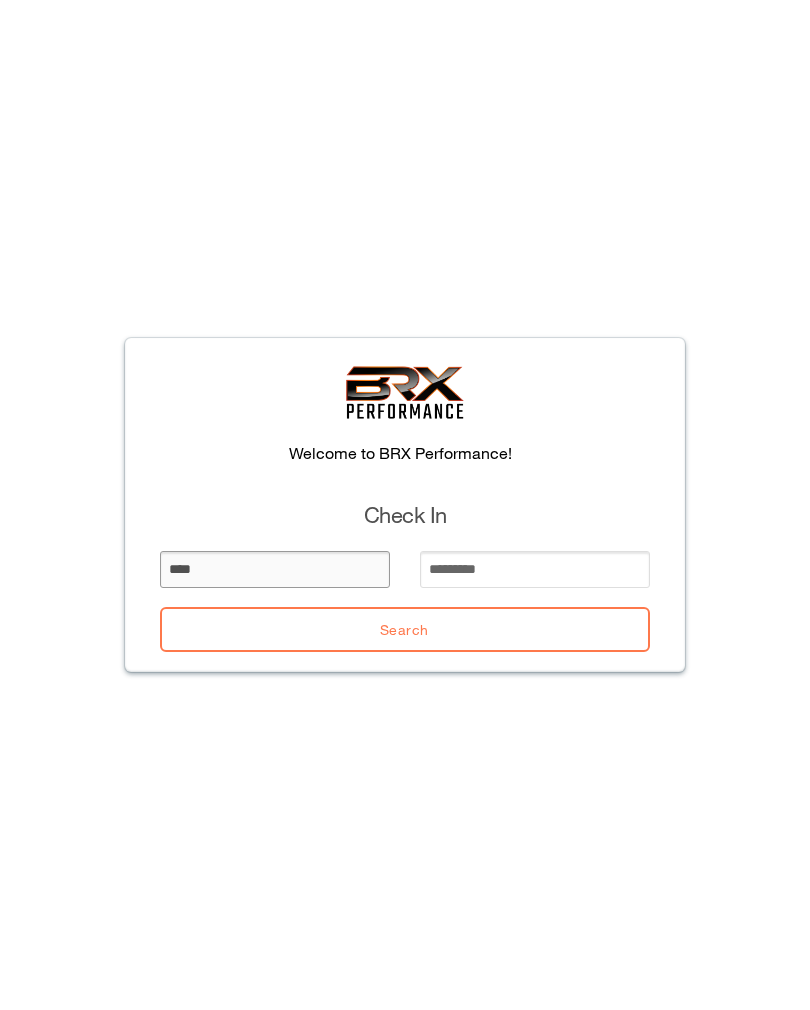 type on "****" 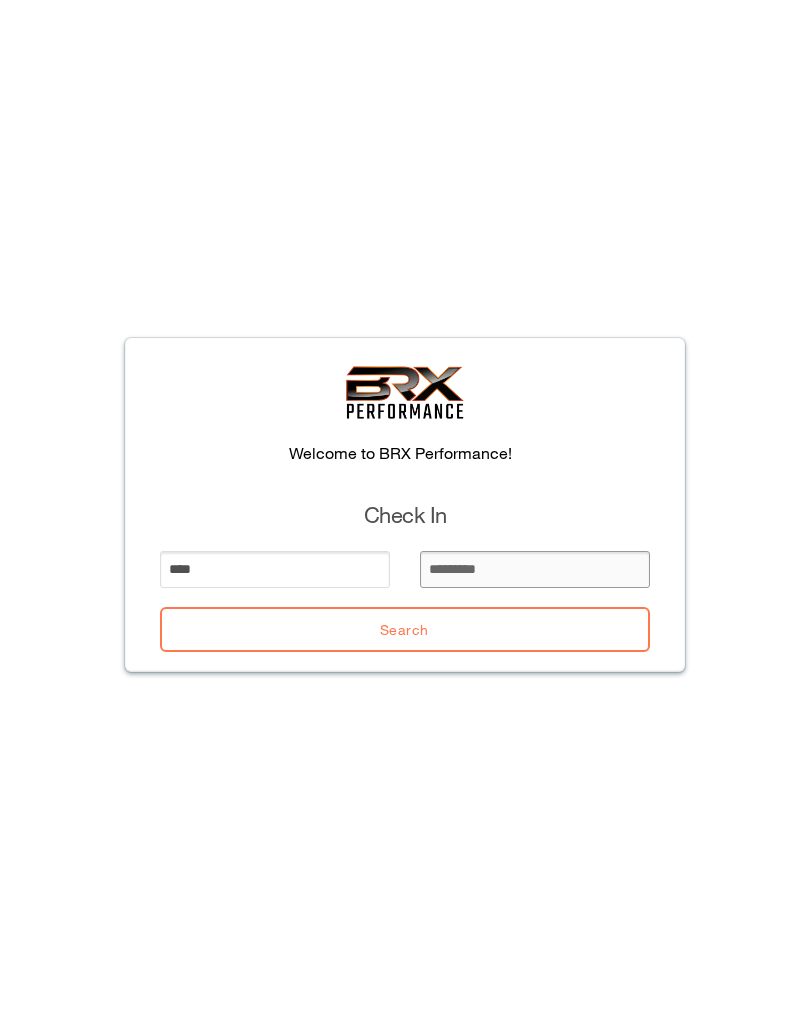 click at bounding box center [535, 569] 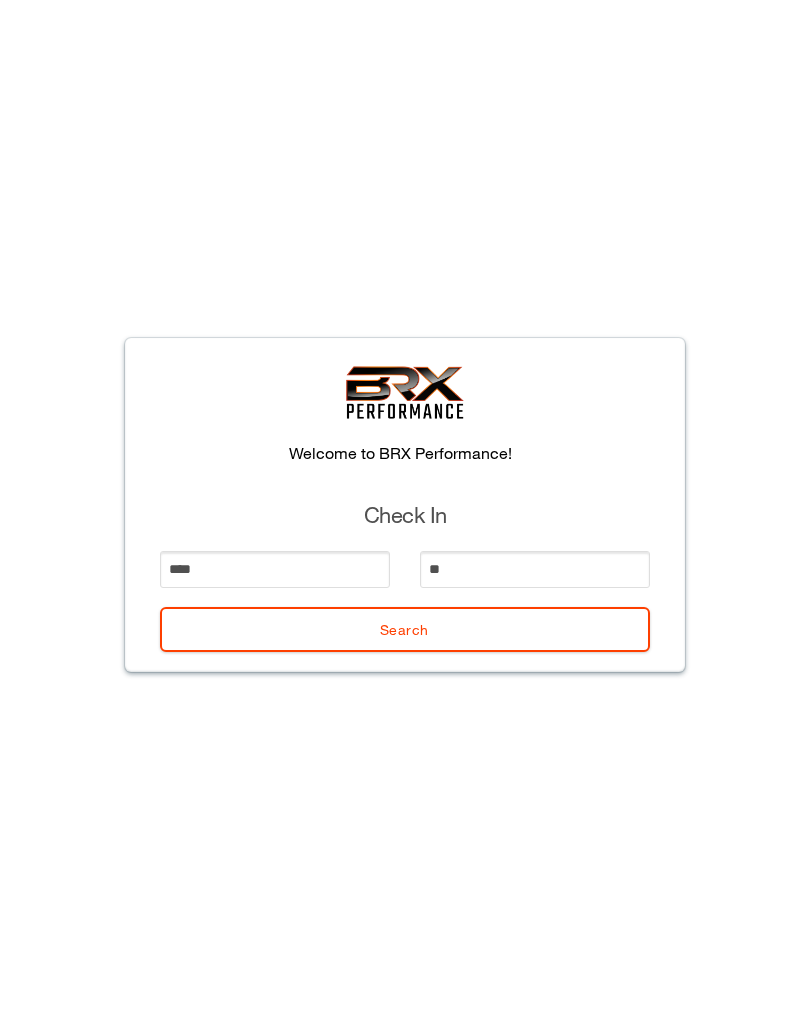 click on "Search" at bounding box center [405, 629] 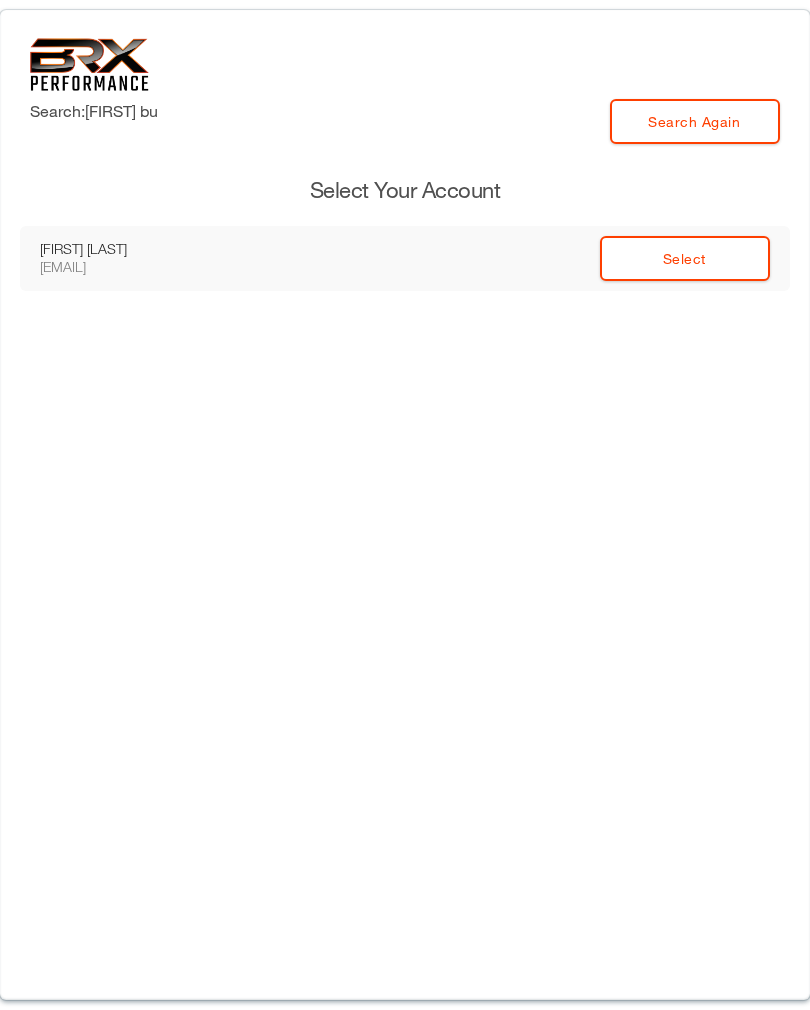 click on "Select" at bounding box center [685, 258] 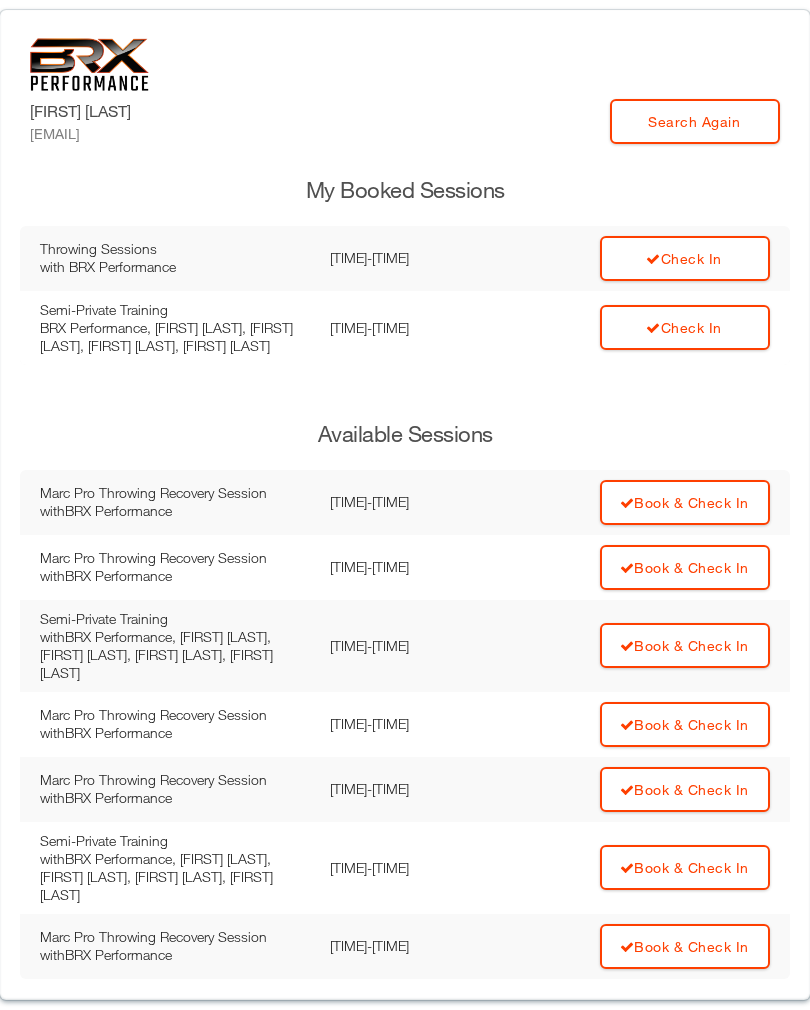 click on "Check In" at bounding box center (685, 258) 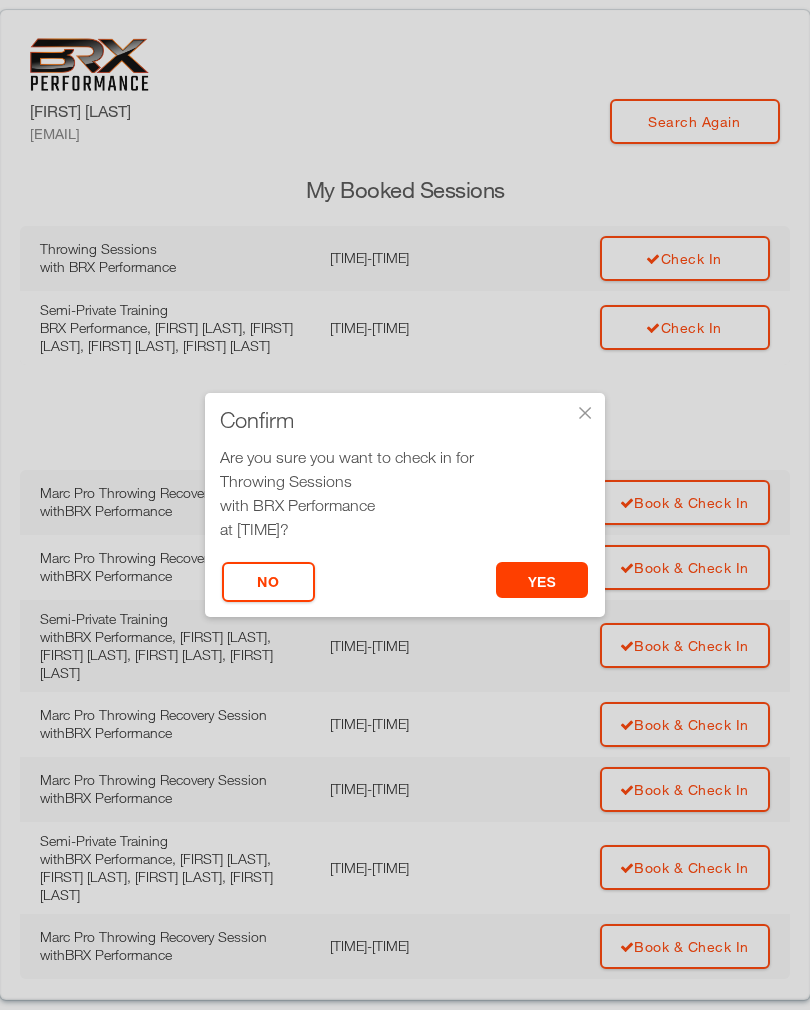 click on "yes" at bounding box center [542, 580] 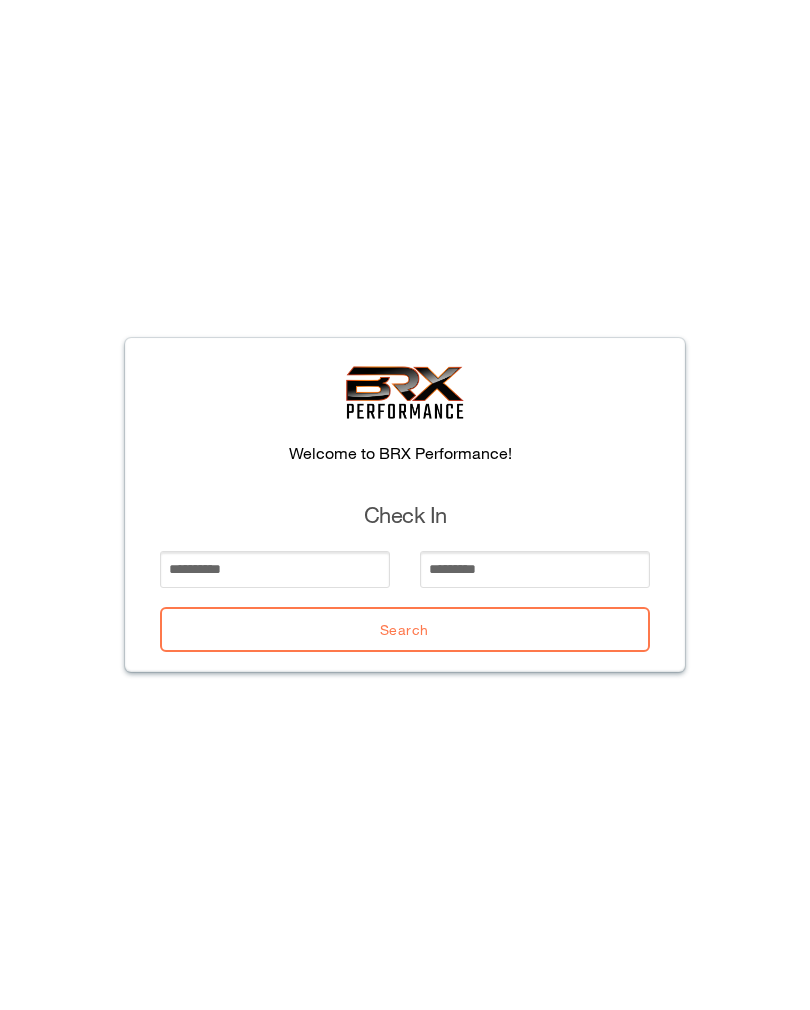 scroll, scrollTop: 0, scrollLeft: 0, axis: both 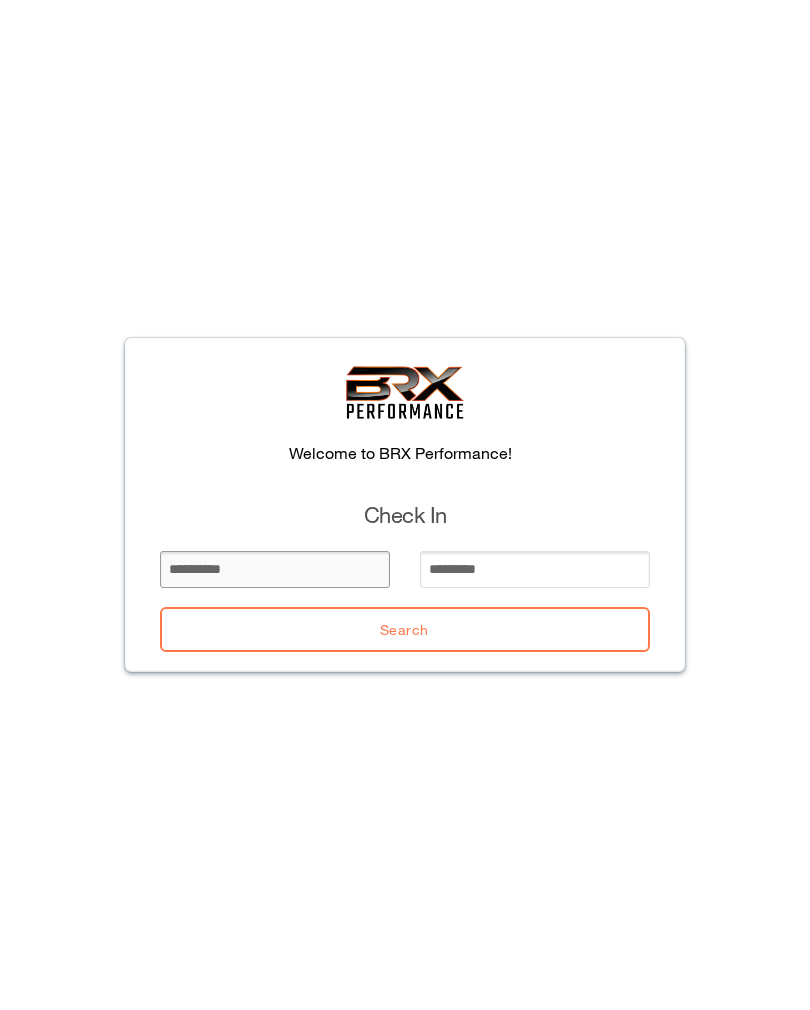 click at bounding box center [275, 569] 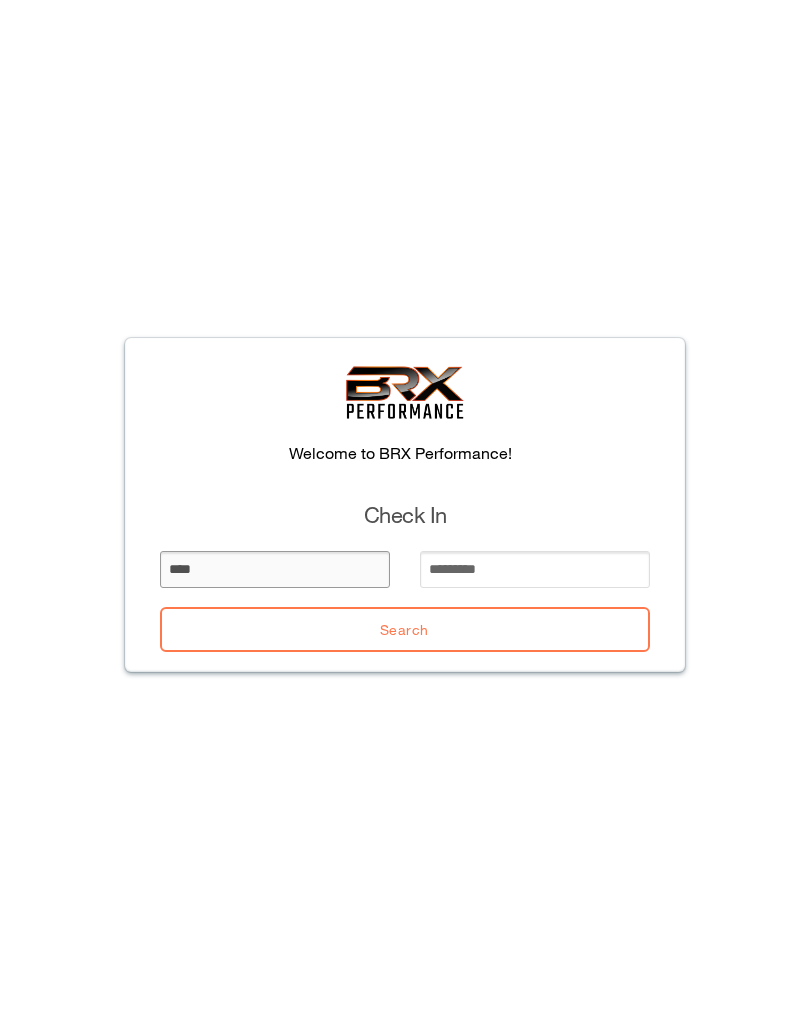 type on "****" 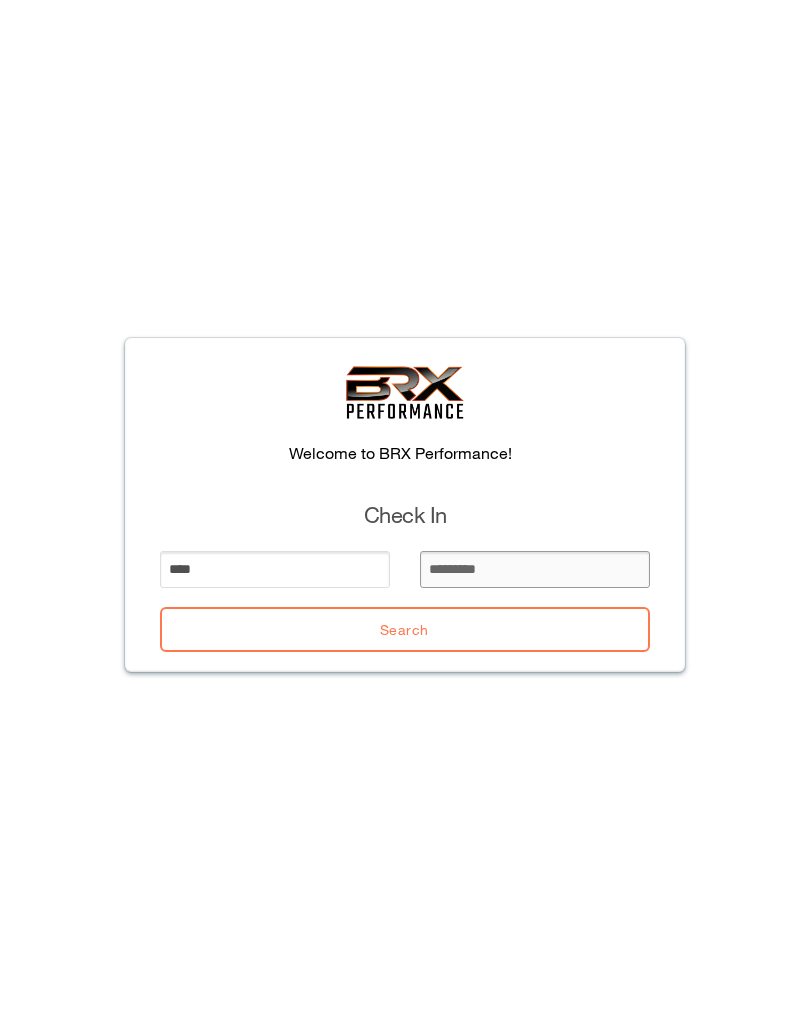 click at bounding box center (535, 569) 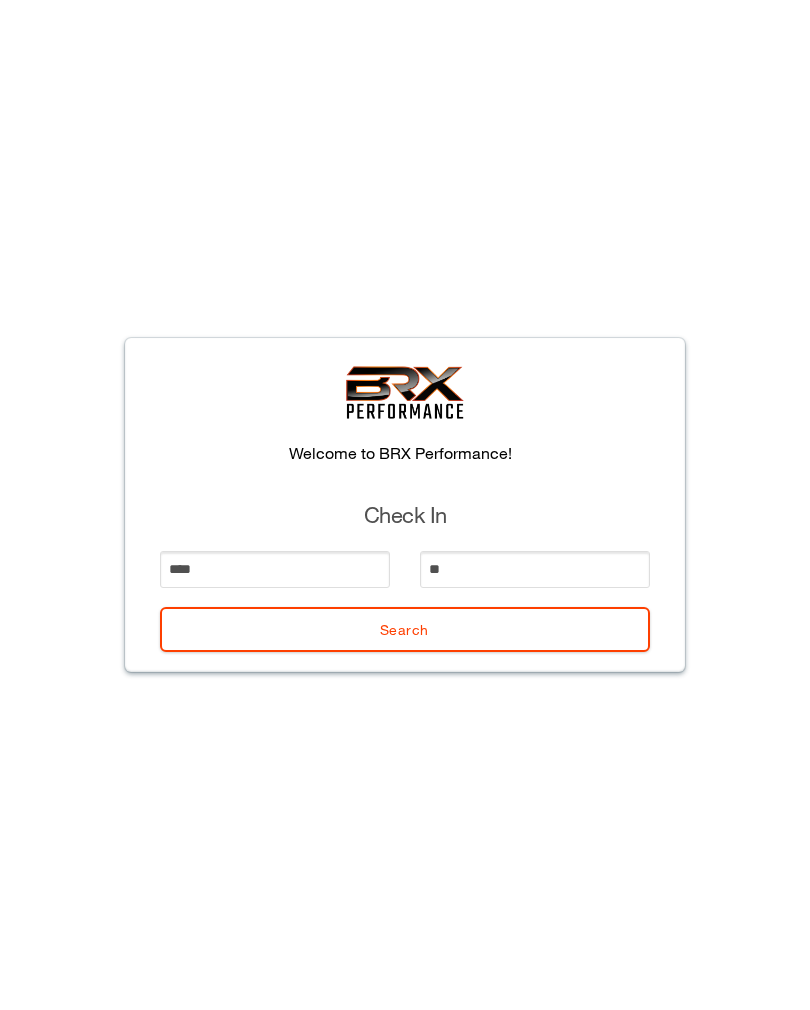 click on "Search" at bounding box center [405, 629] 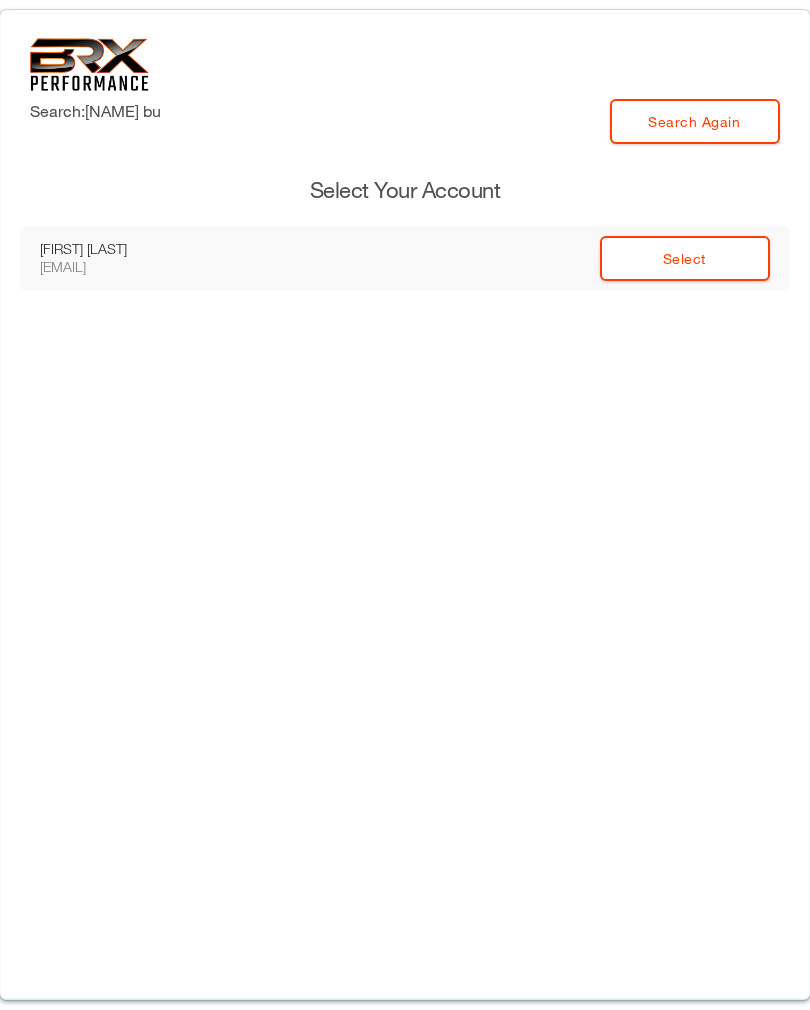 click on "Select" at bounding box center (685, 258) 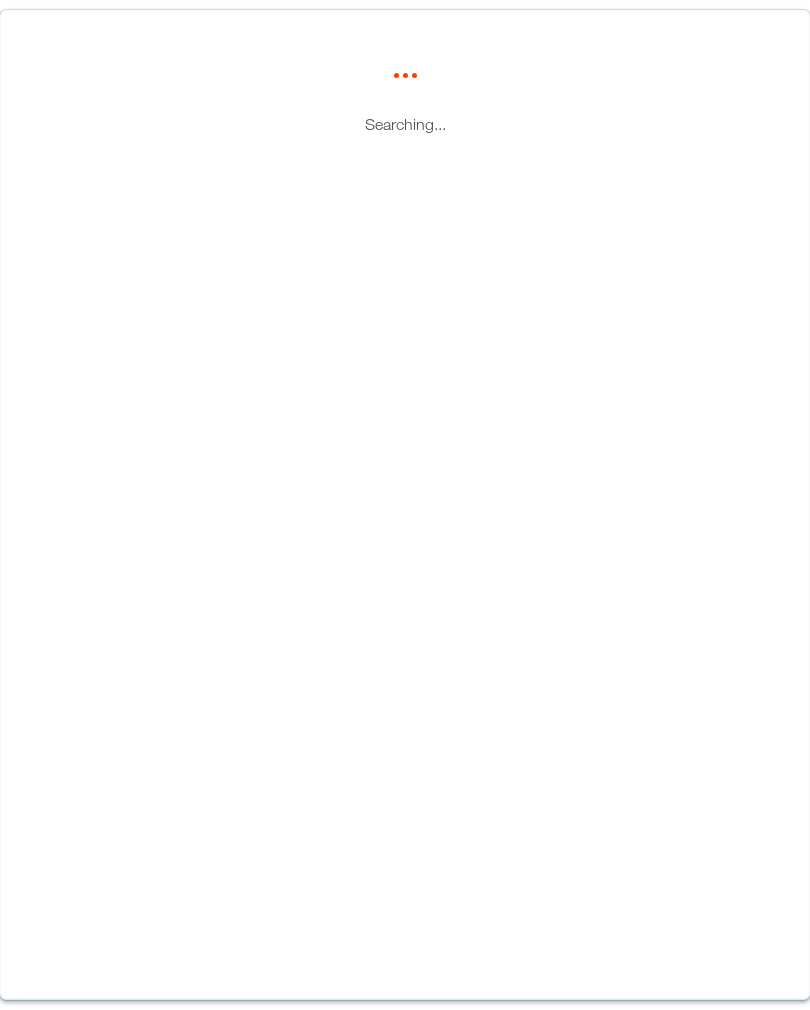 click on "Searching..." at bounding box center (405, 505) 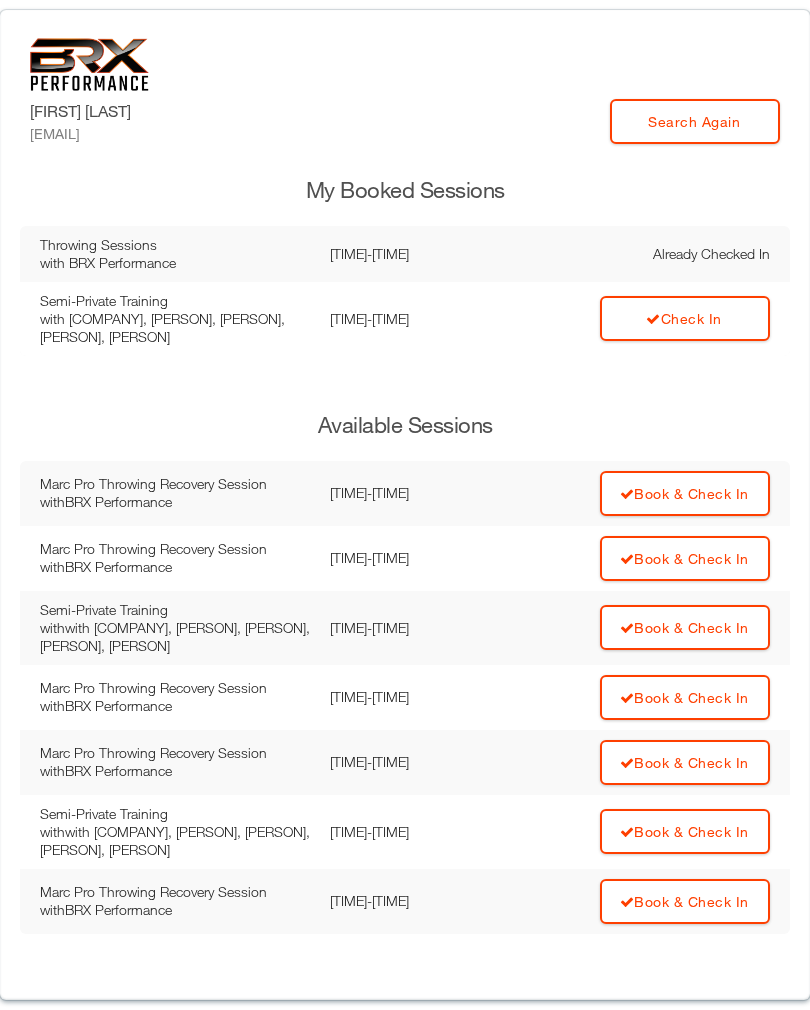 click on "Check In" at bounding box center (685, 318) 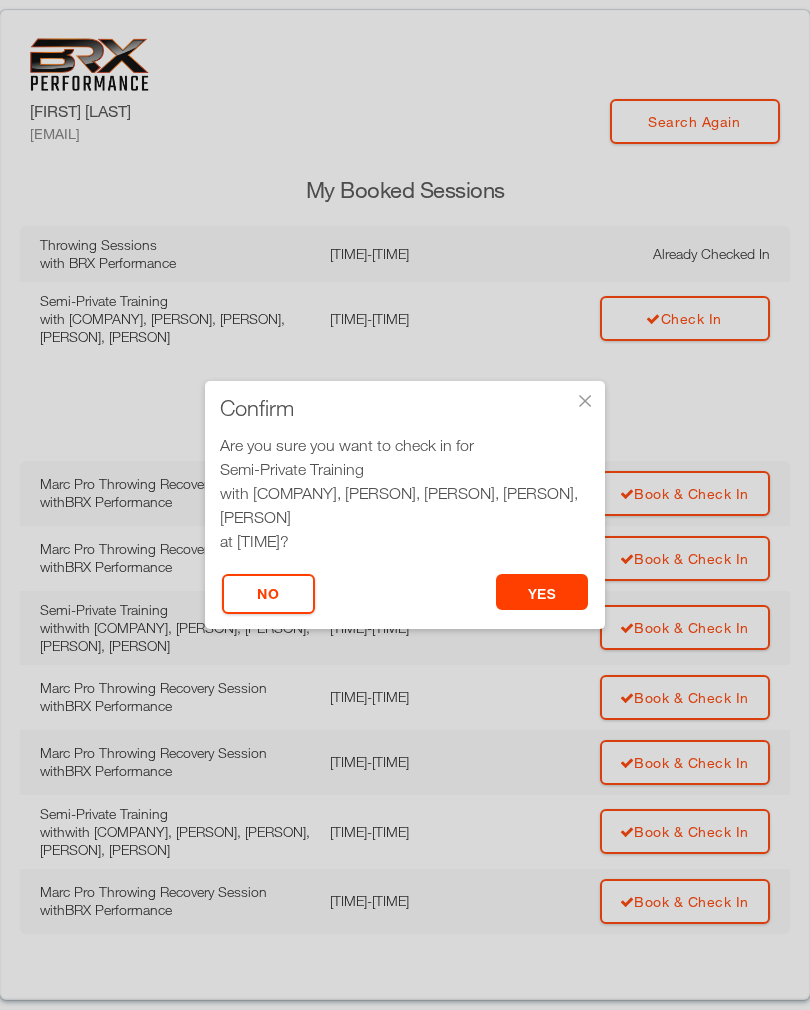 click on "yes" at bounding box center [542, 592] 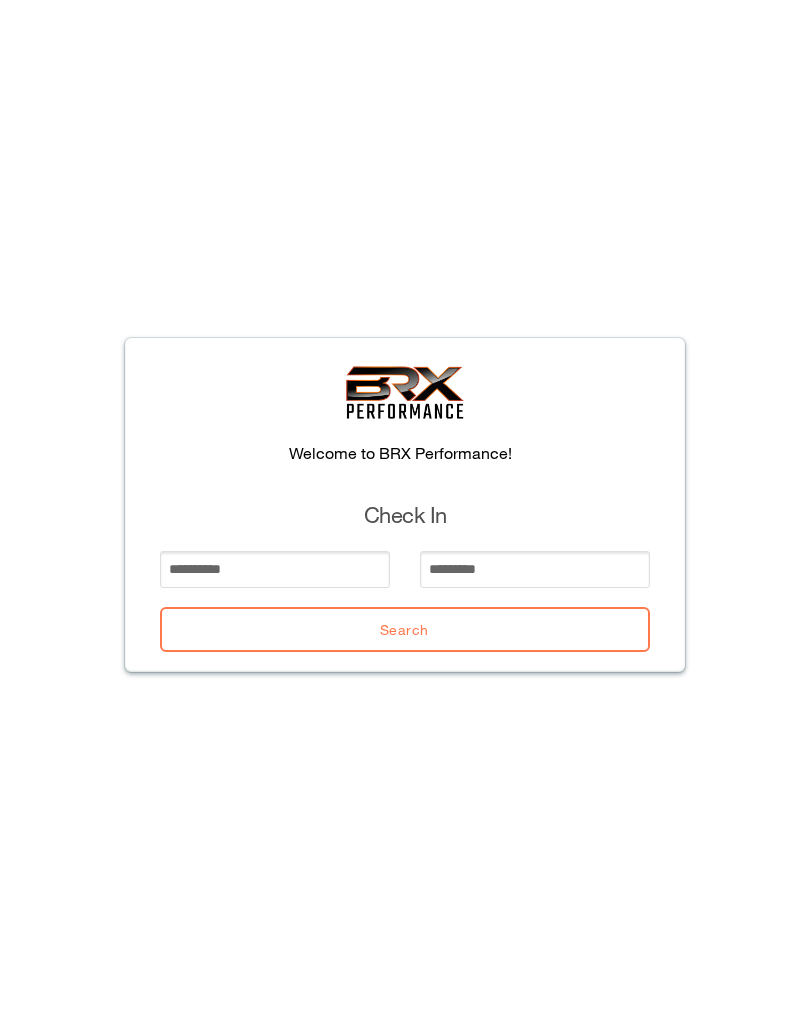 scroll, scrollTop: 0, scrollLeft: 0, axis: both 